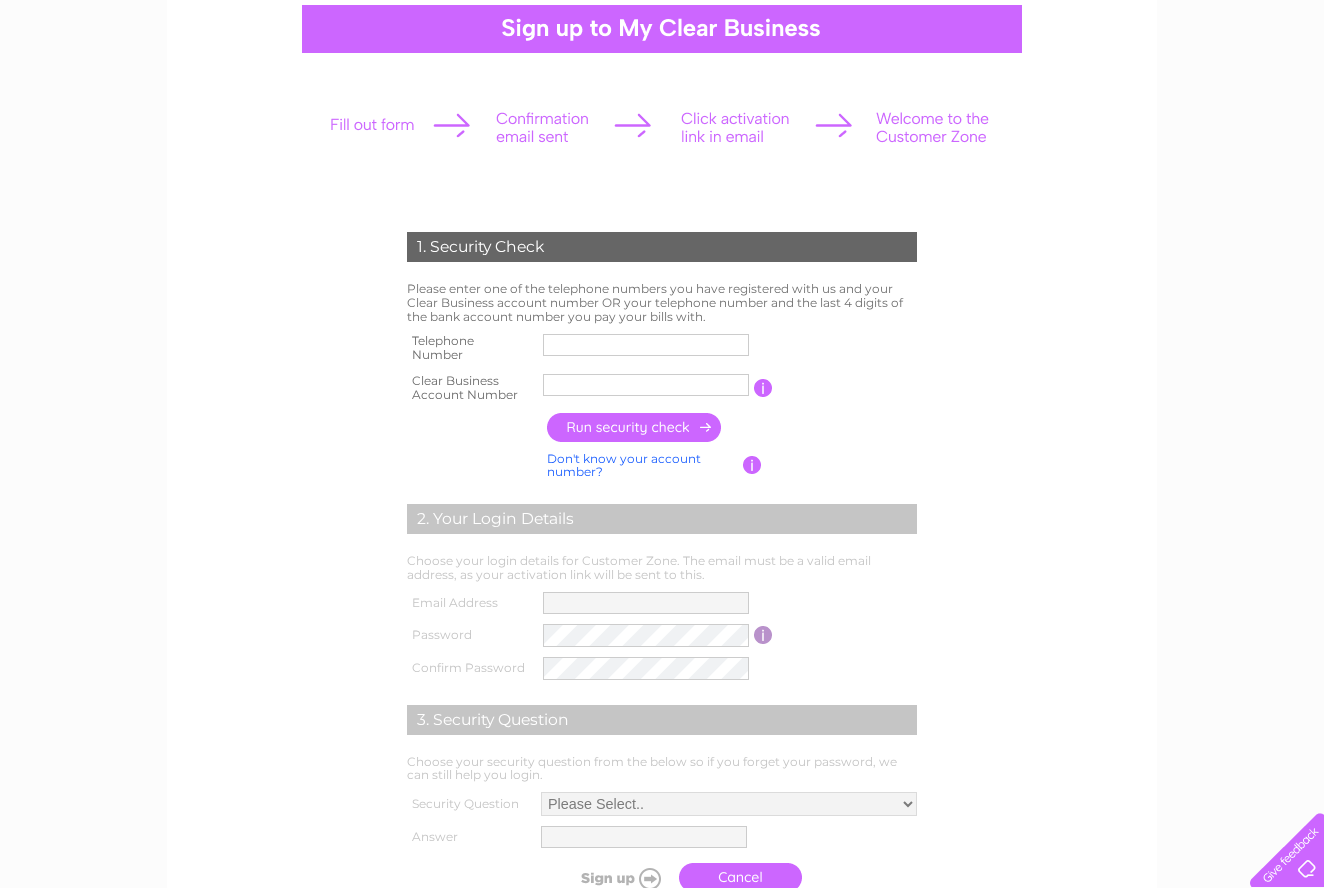 scroll, scrollTop: 193, scrollLeft: 0, axis: vertical 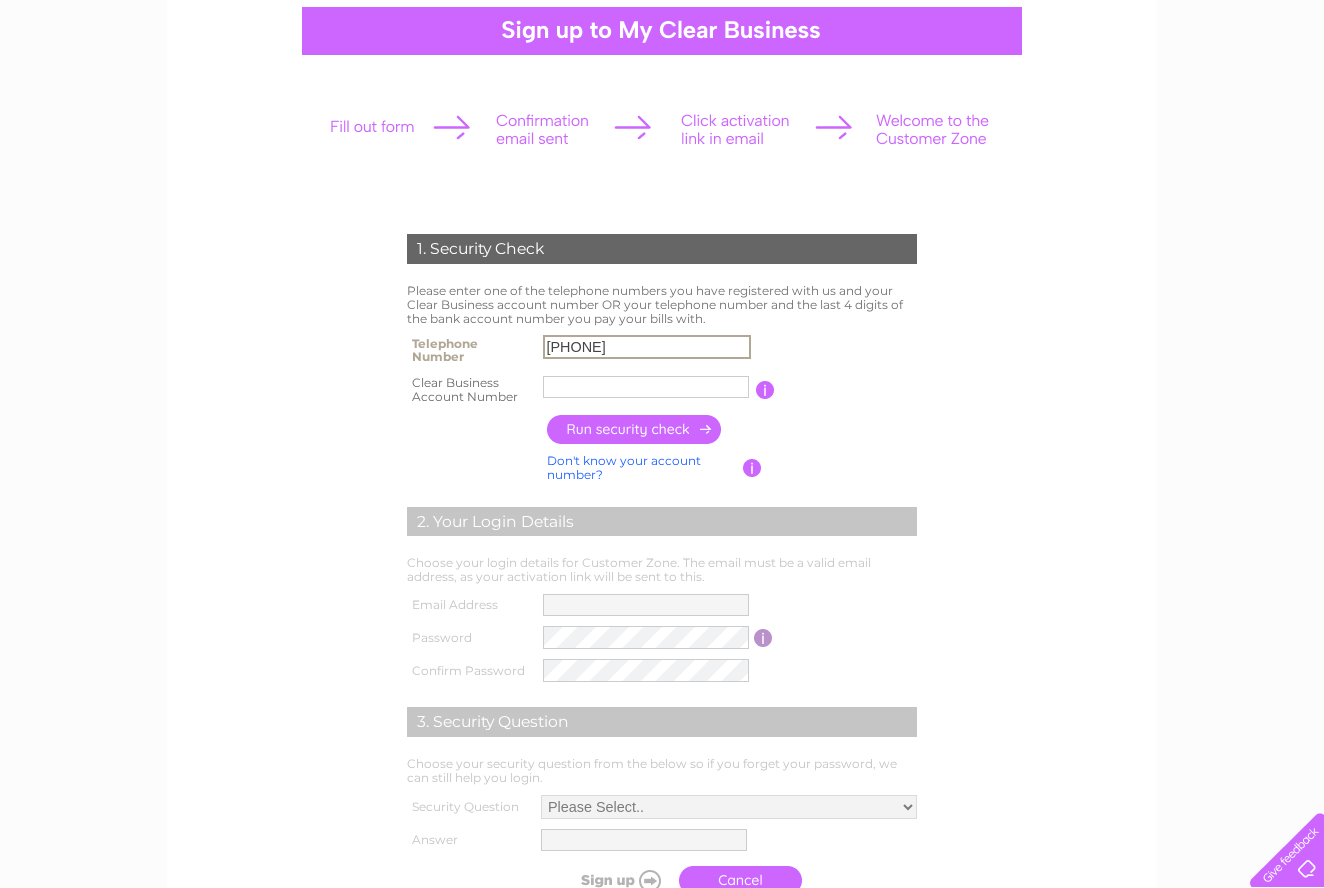 type on "[PHONE]" 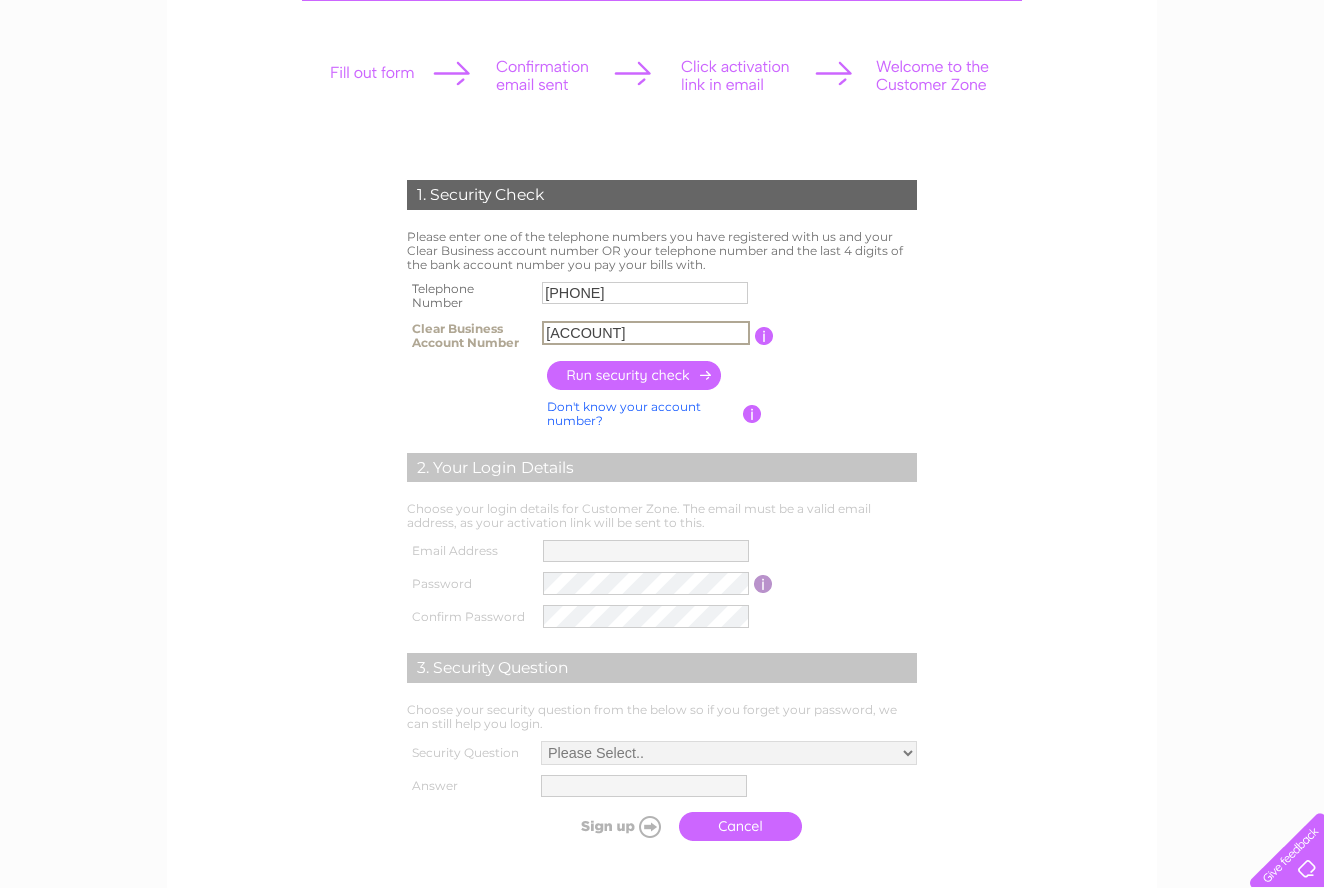 scroll, scrollTop: 244, scrollLeft: 0, axis: vertical 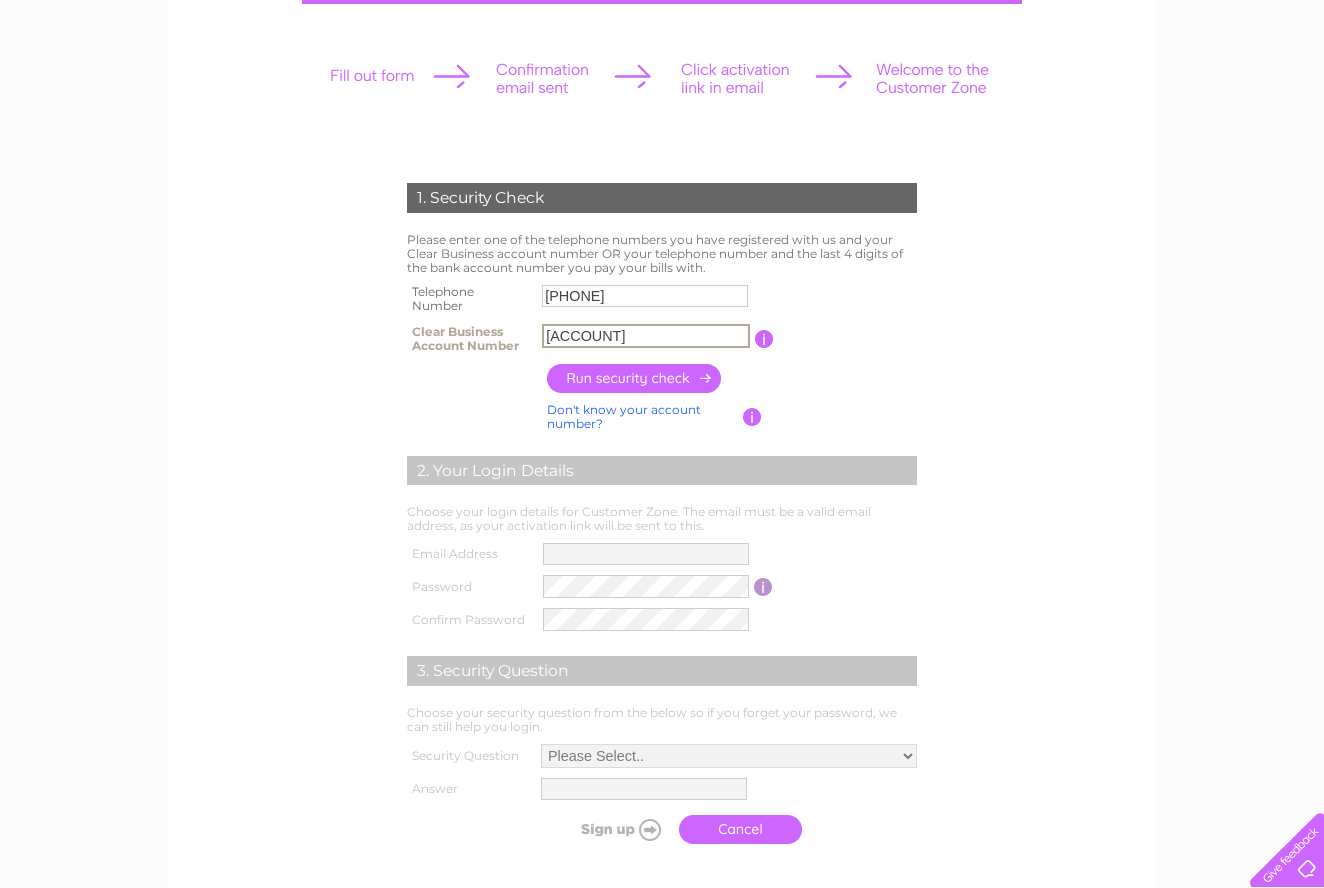 type on "[PHONE]" 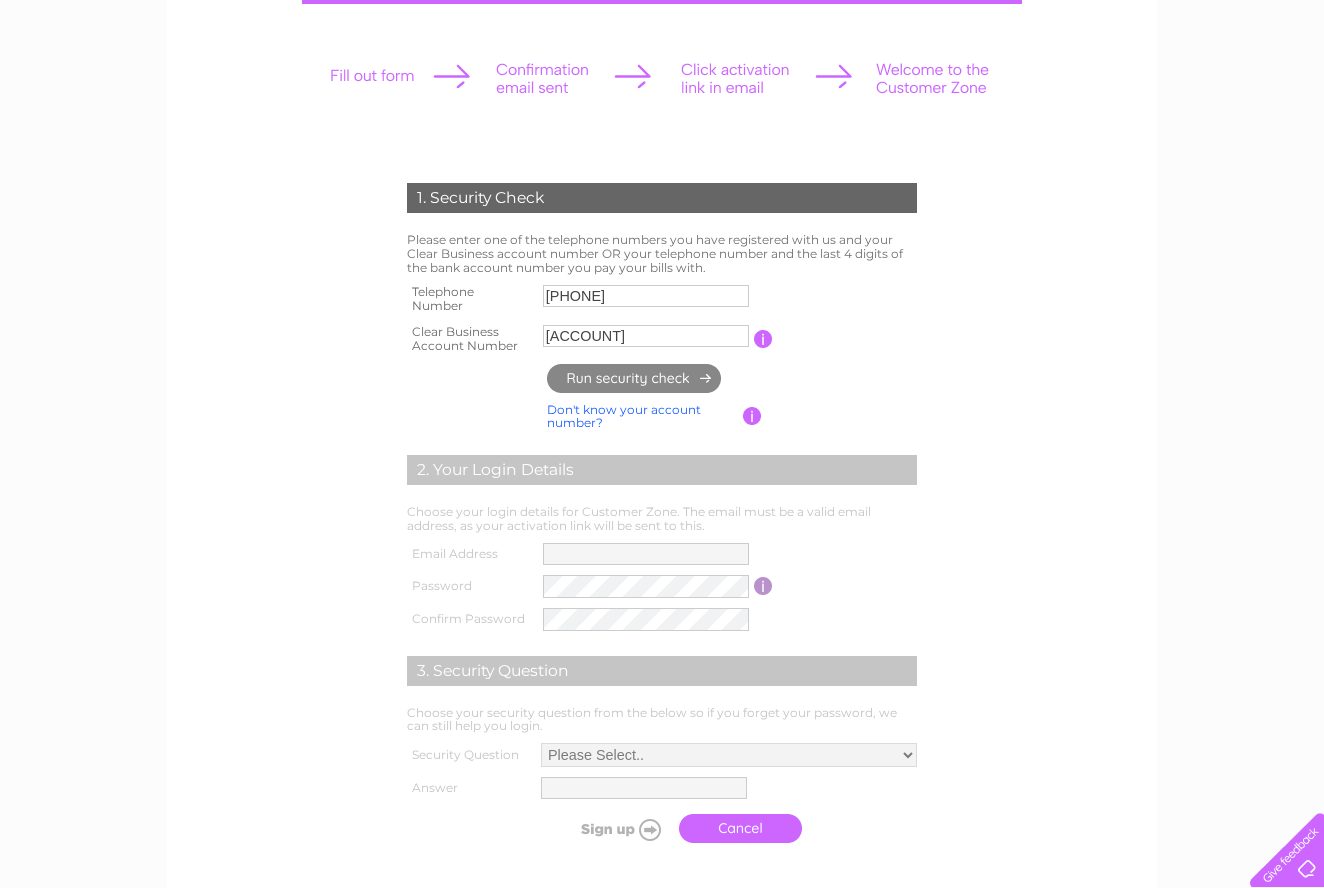 type on "**********" 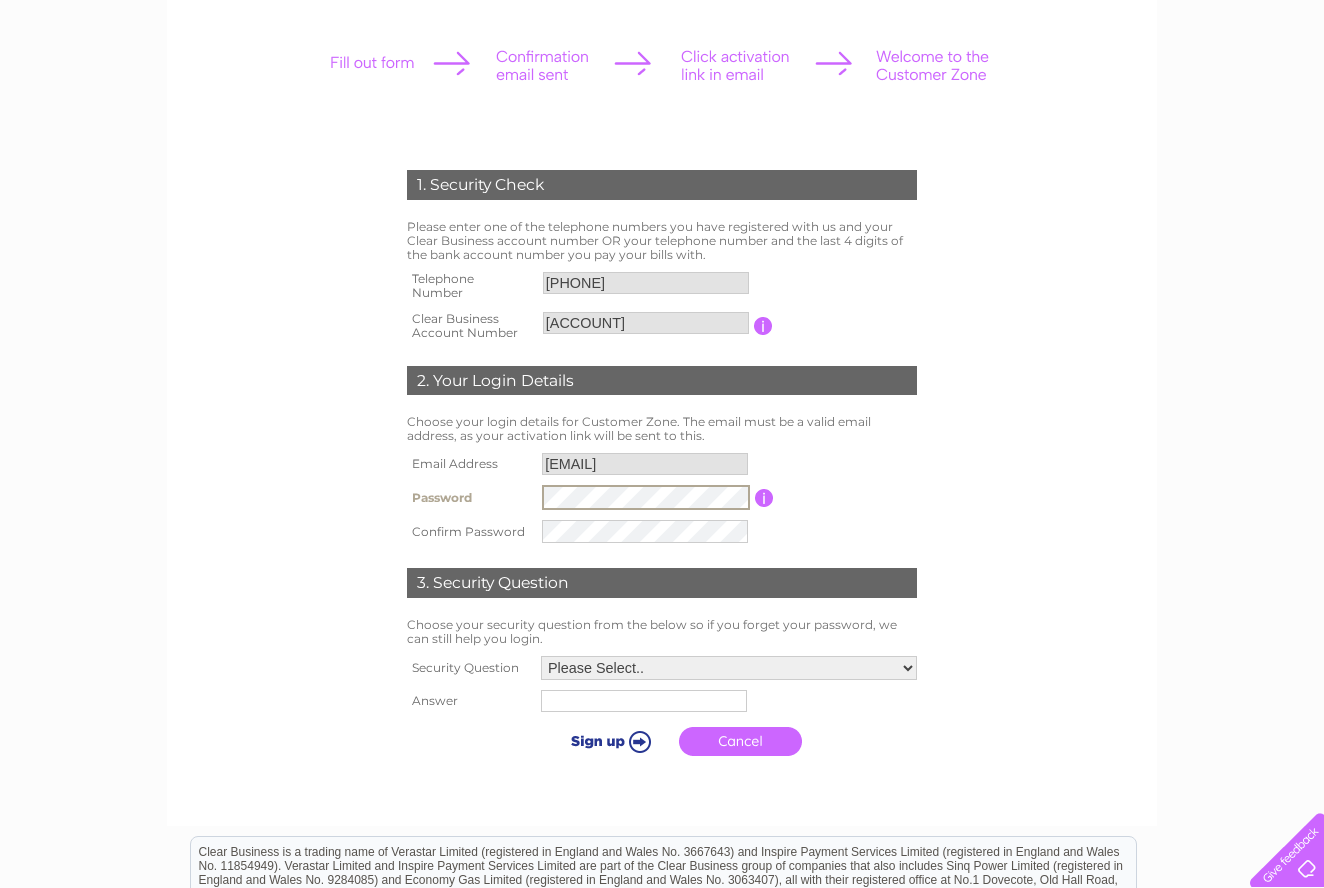 scroll, scrollTop: 271, scrollLeft: 0, axis: vertical 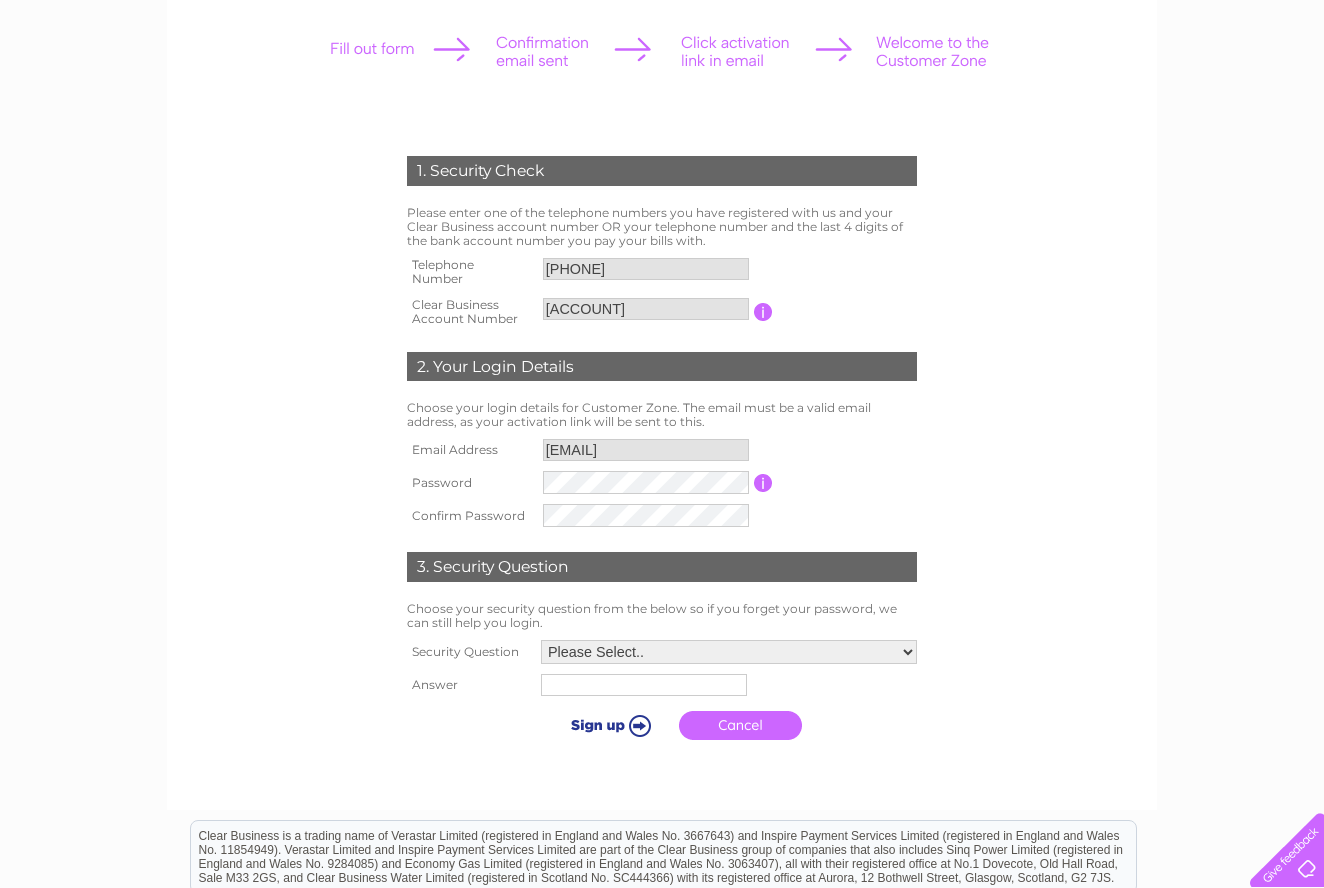 click on "1. Security Check
Please enter one of the telephone numbers you have registered with us and your Clear Business account number OR your telephone number and the last 4 digits of the bank account number you pay your bills with.
Telephone Number
01768862123
Clear Business Account Number
30321226" at bounding box center (662, 453) 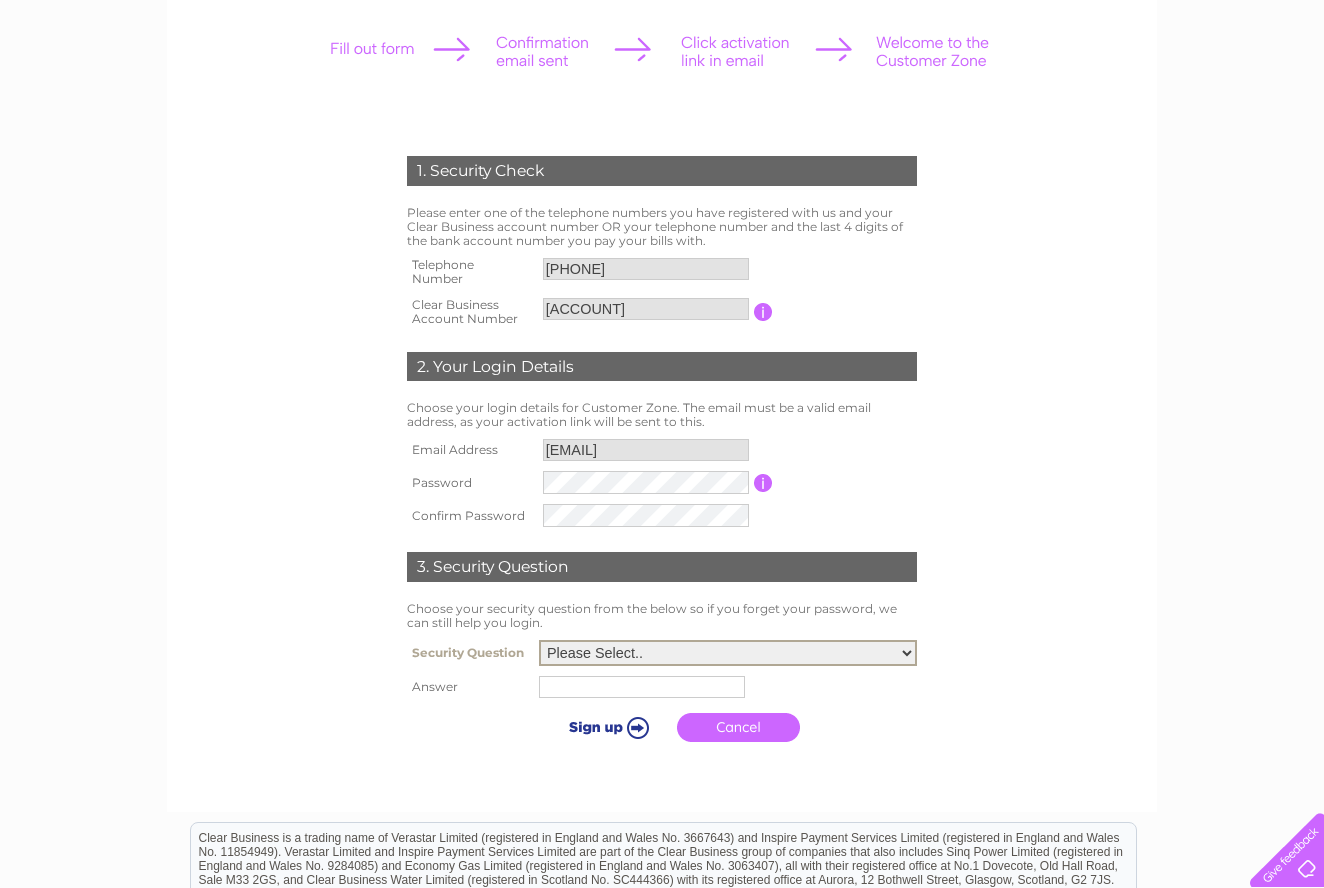 select on "5" 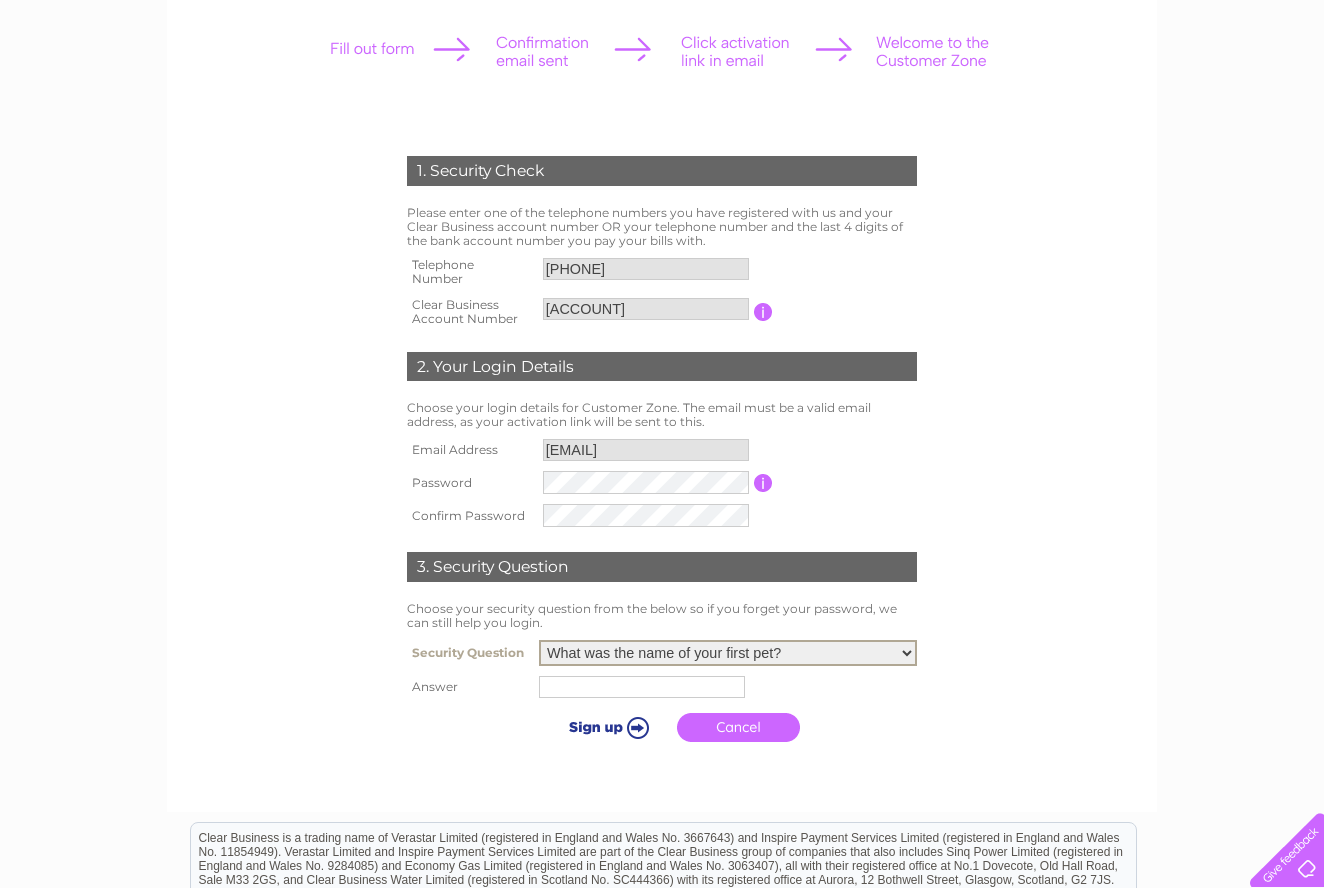click at bounding box center (642, 687) 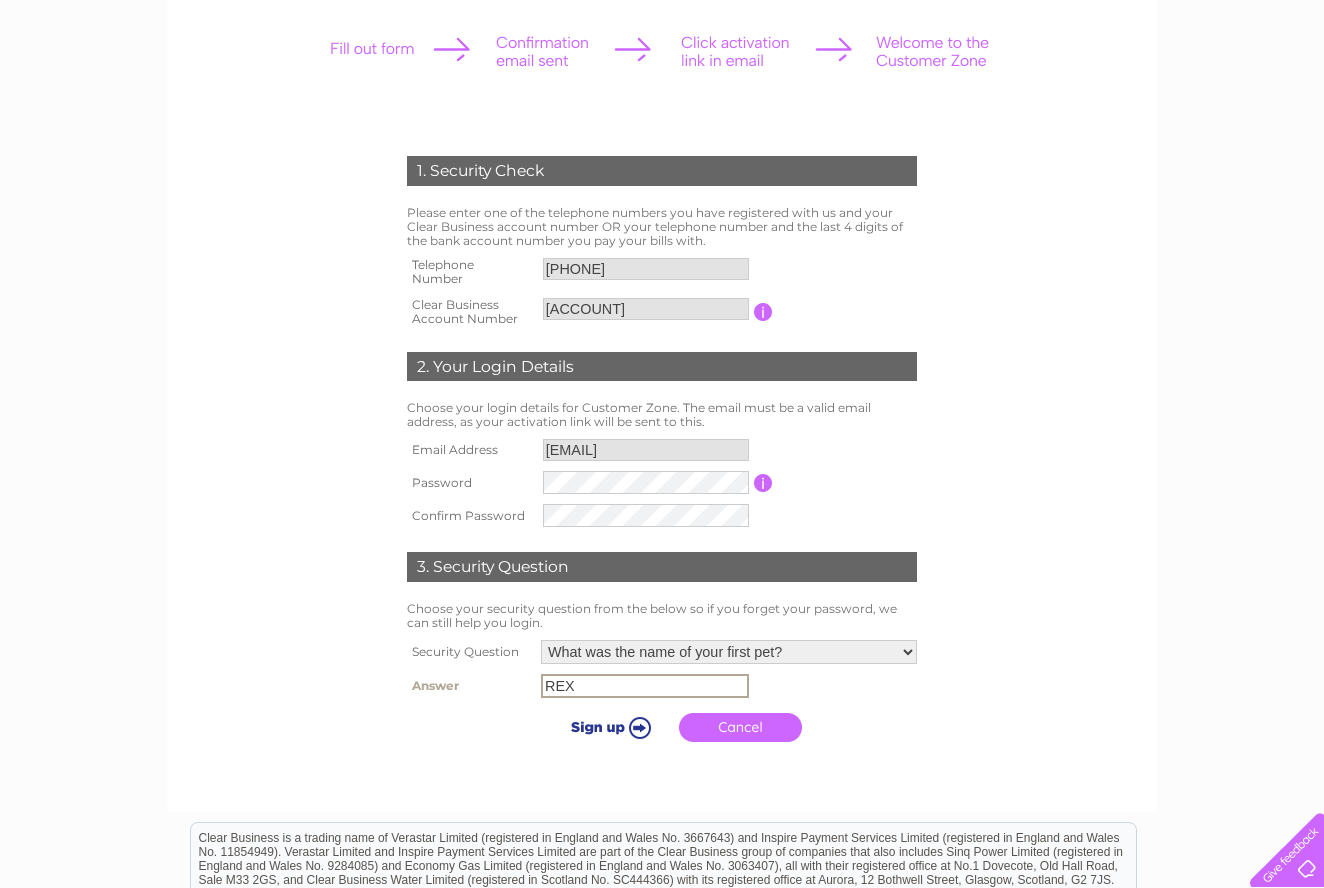 scroll, scrollTop: 271, scrollLeft: 0, axis: vertical 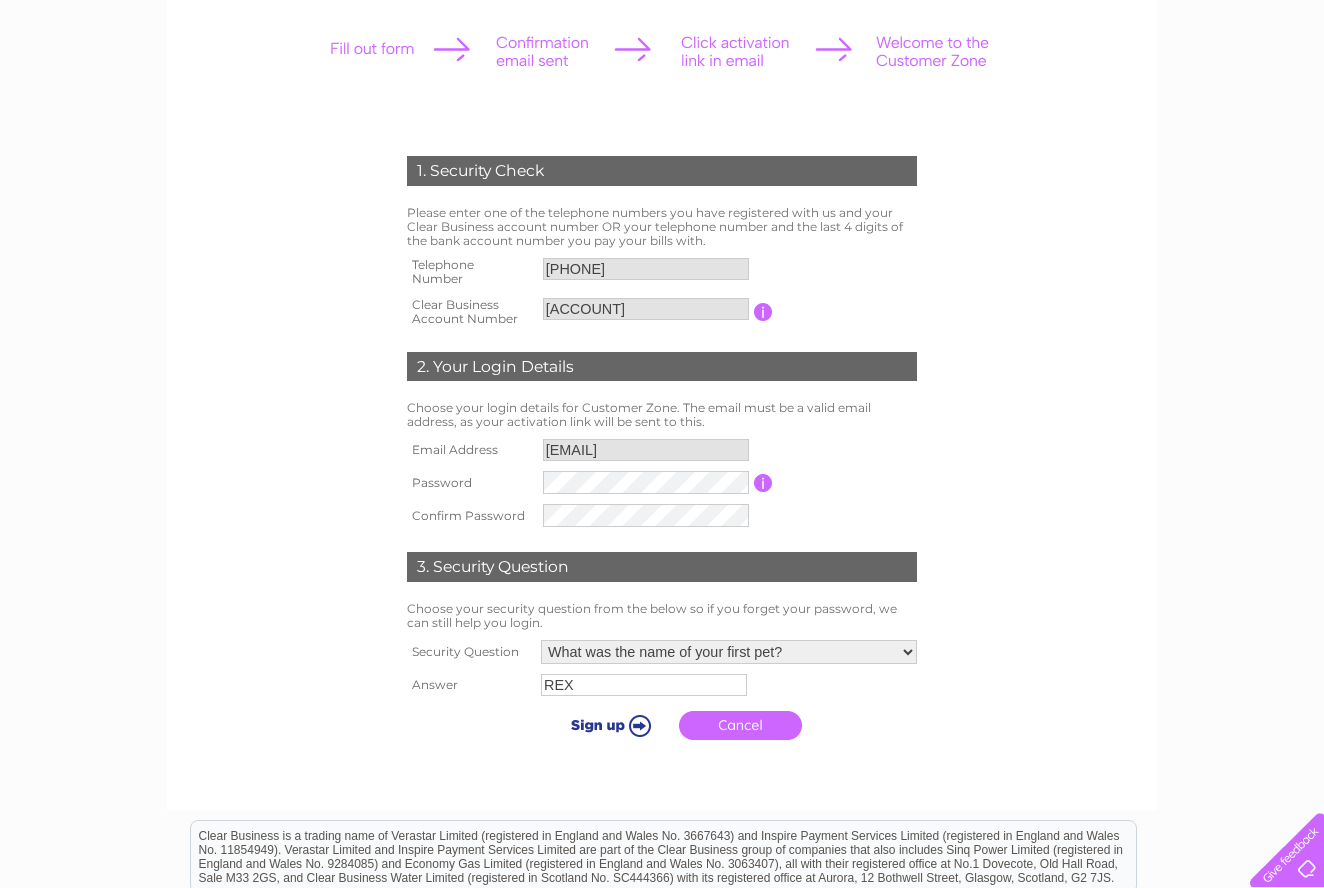 click at bounding box center (607, 725) 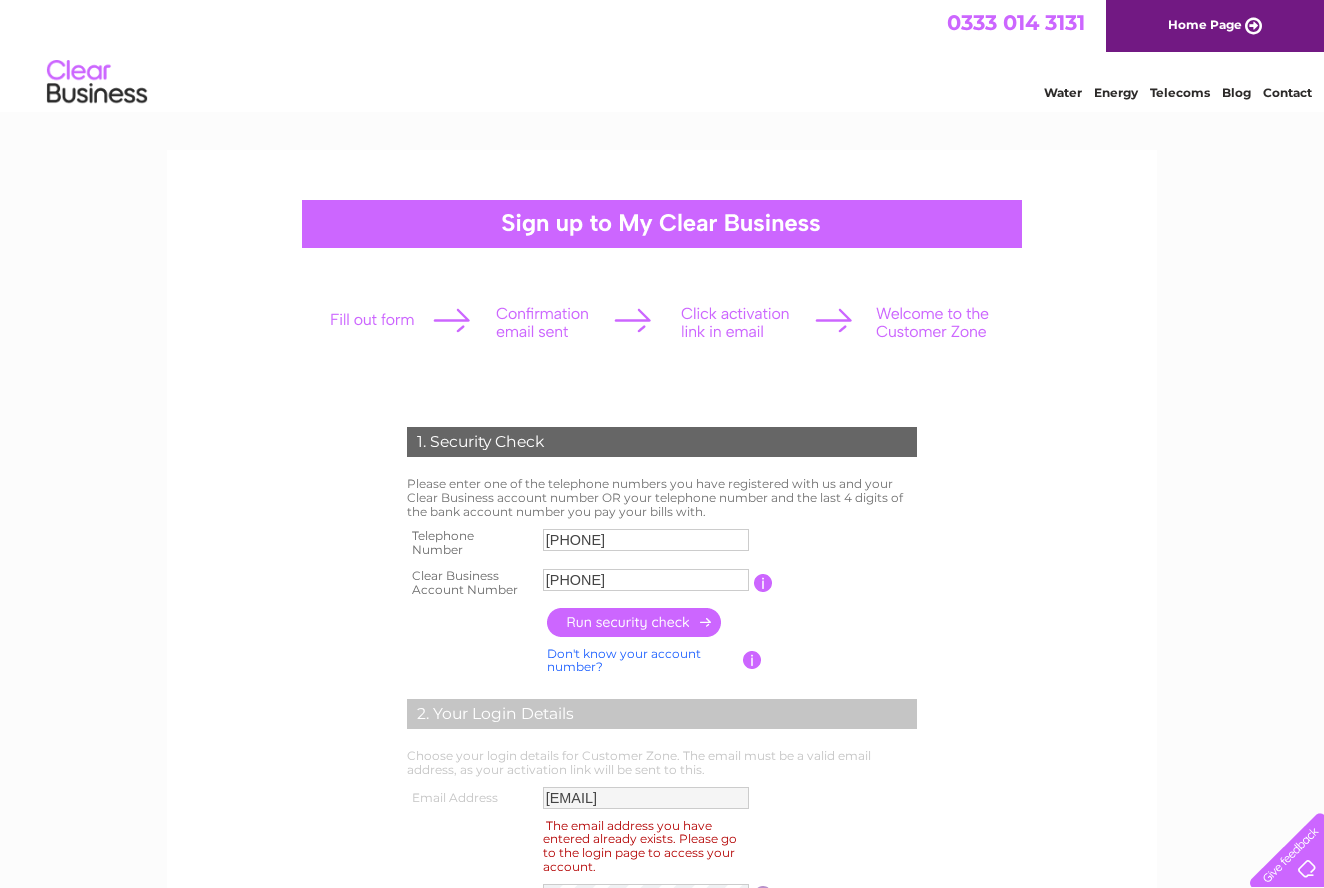 scroll, scrollTop: 0, scrollLeft: 0, axis: both 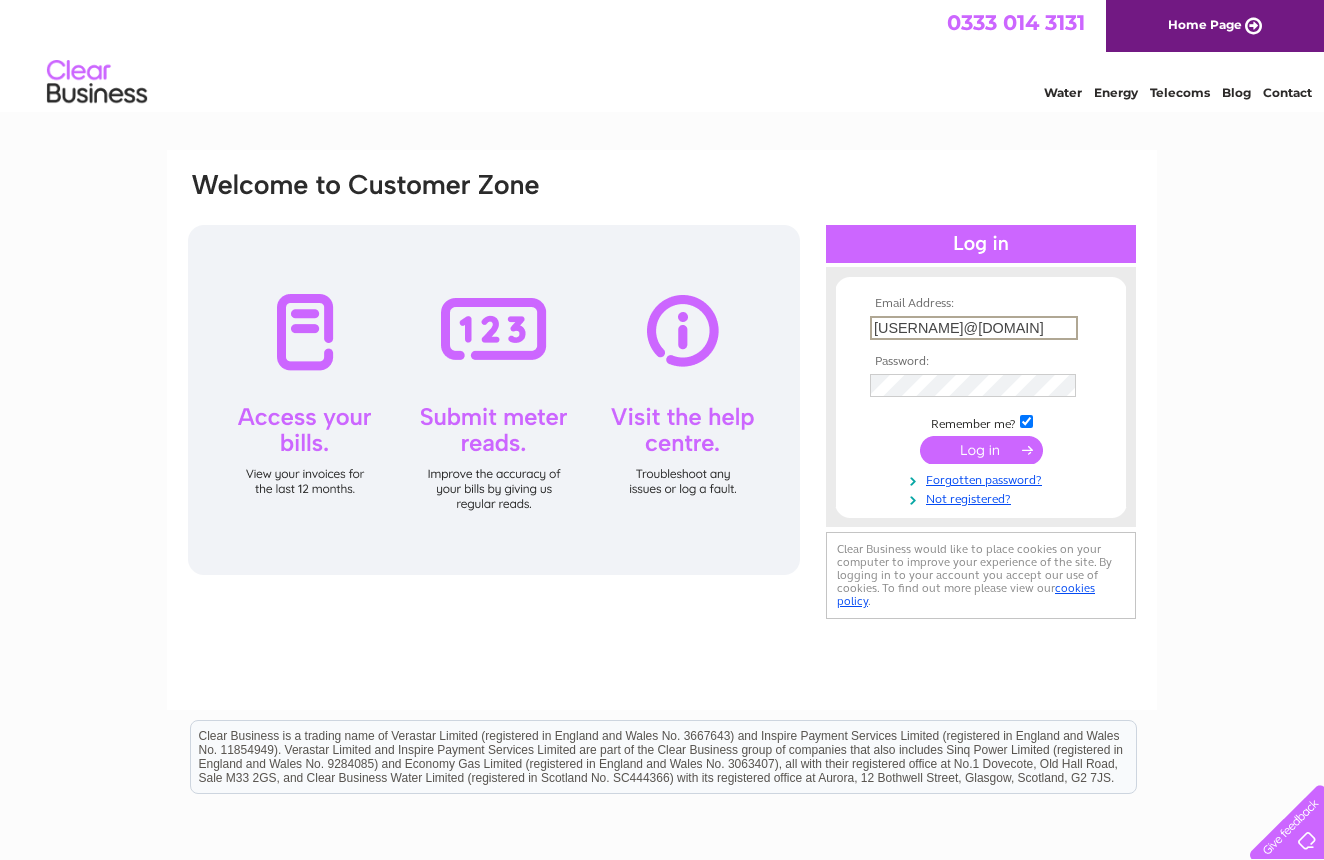 type on "jamestaylor72@ymail.com" 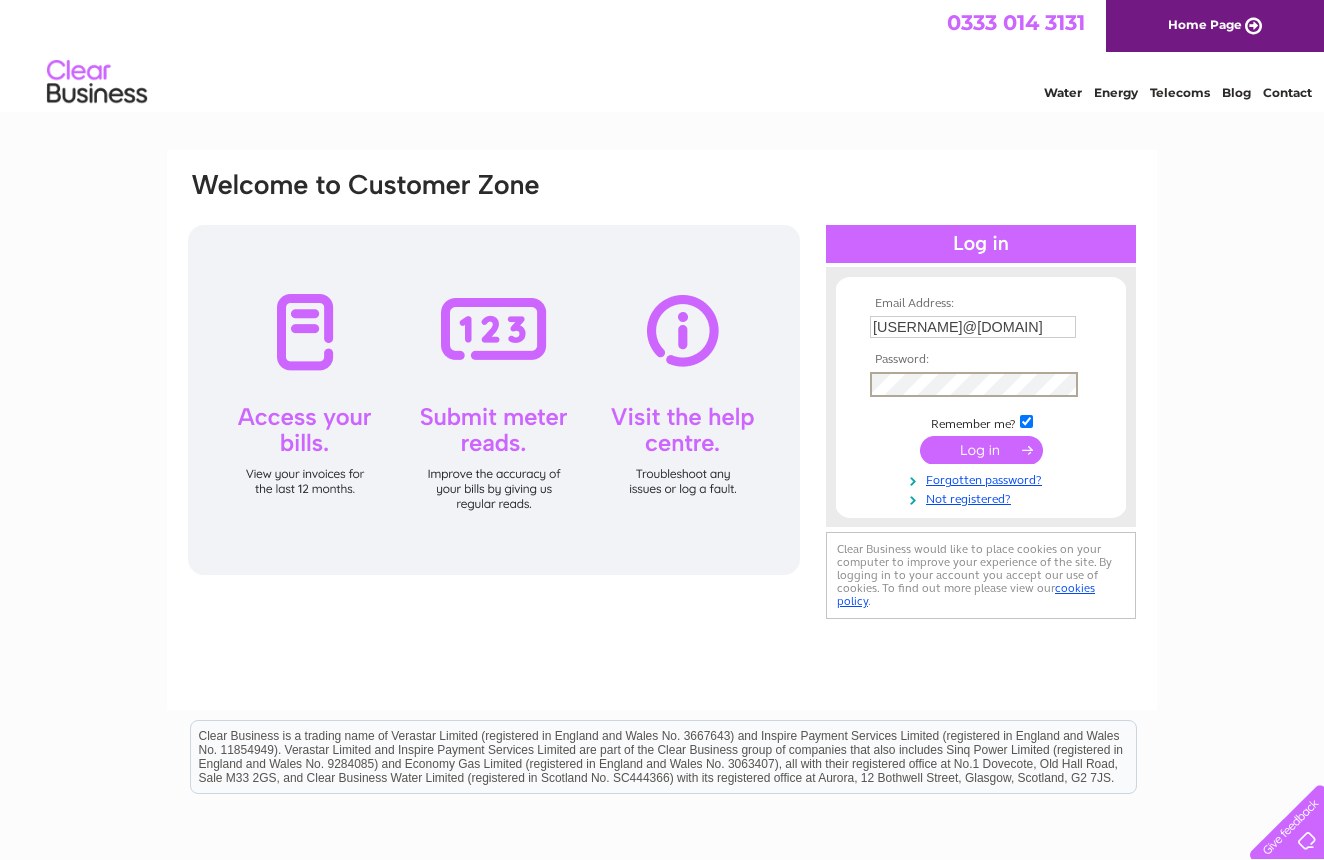 click at bounding box center [981, 450] 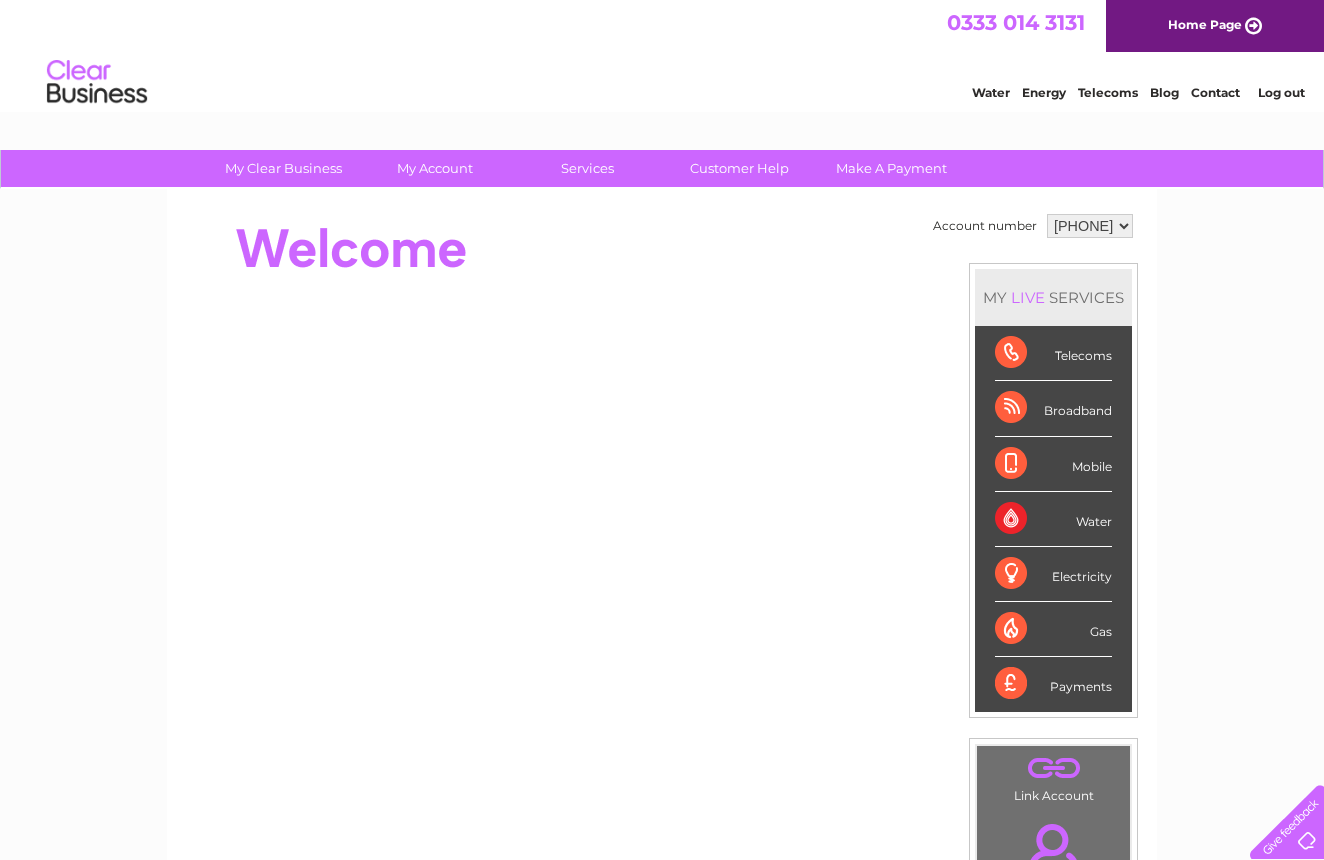 scroll, scrollTop: 0, scrollLeft: 0, axis: both 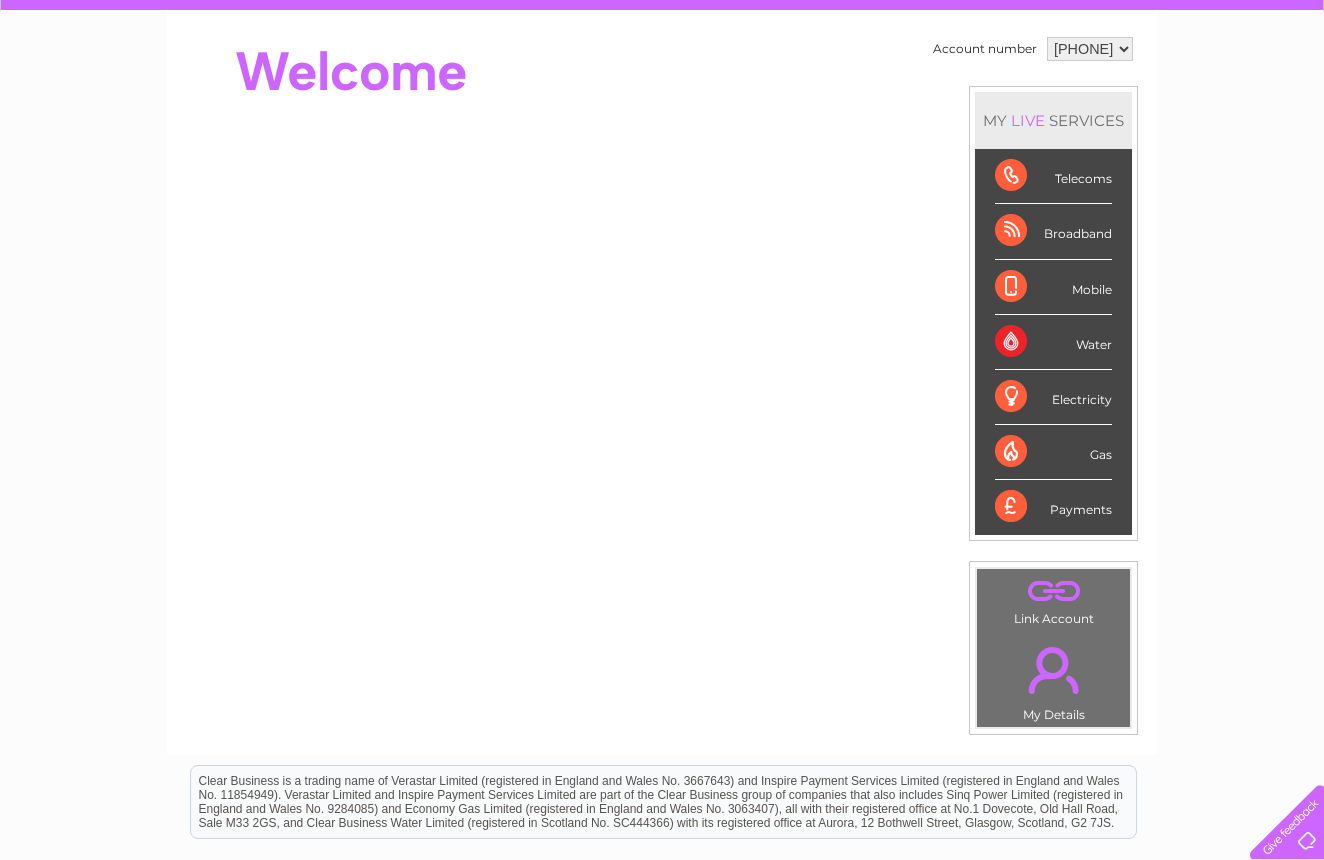 click on "Telecoms" at bounding box center (1053, 176) 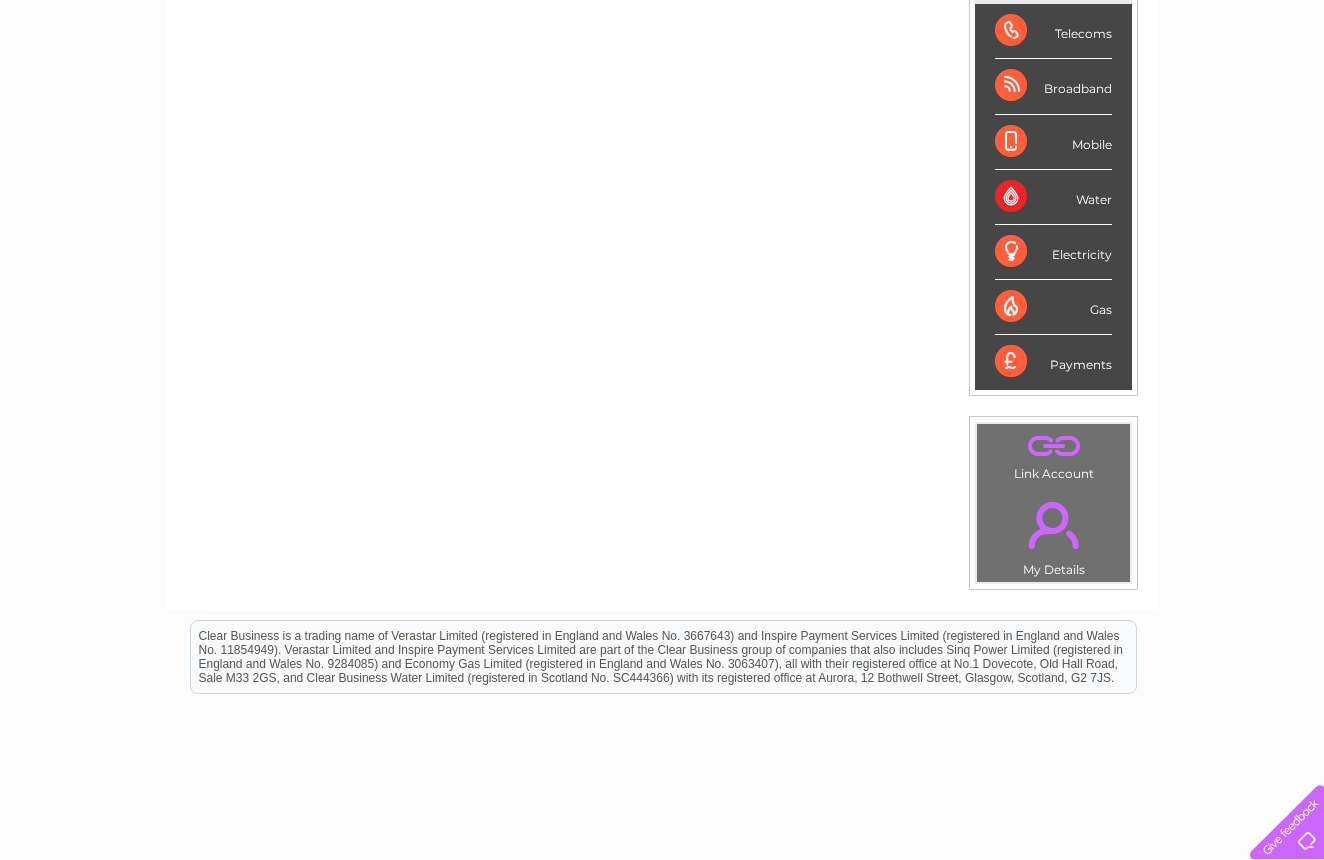 scroll, scrollTop: 324, scrollLeft: 0, axis: vertical 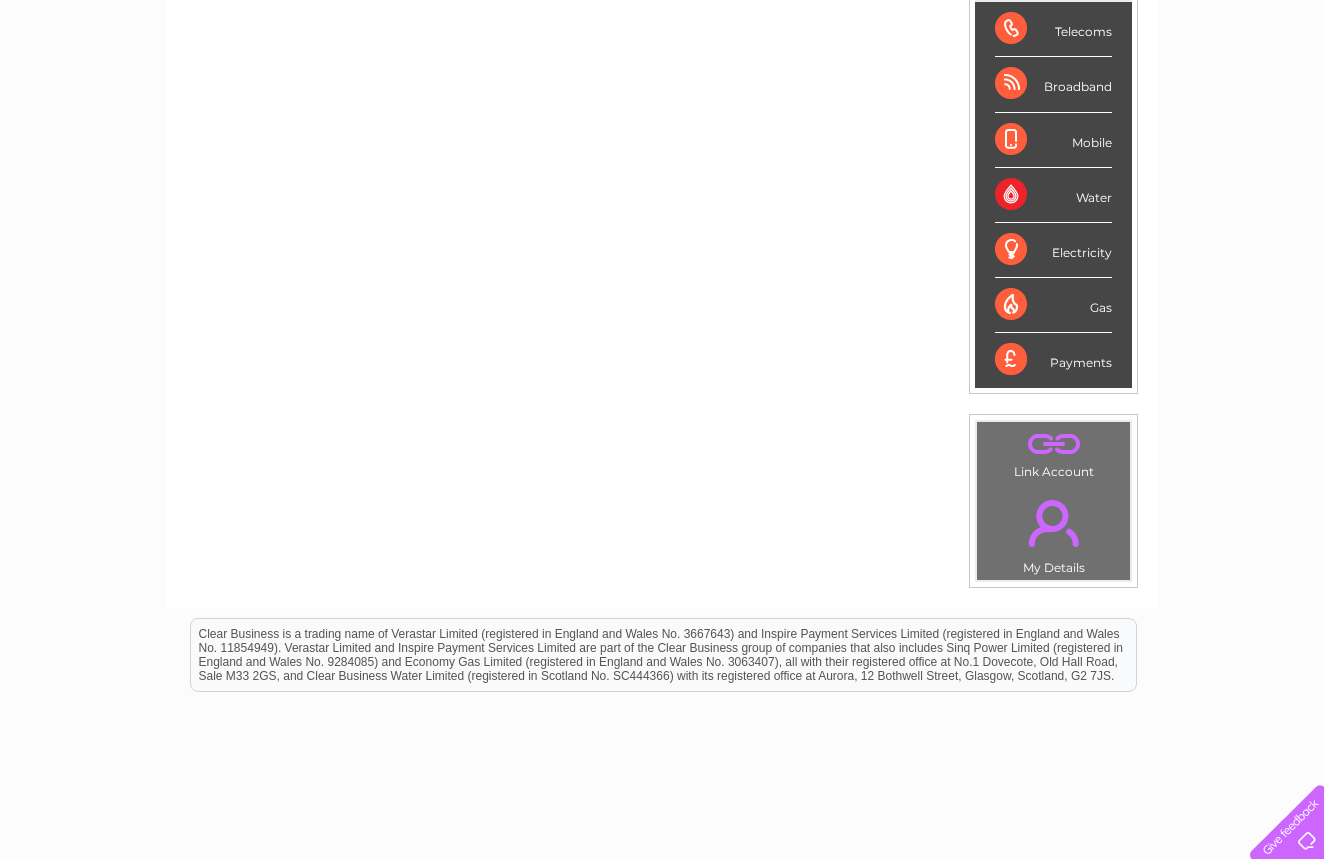 click on "." at bounding box center (1053, 523) 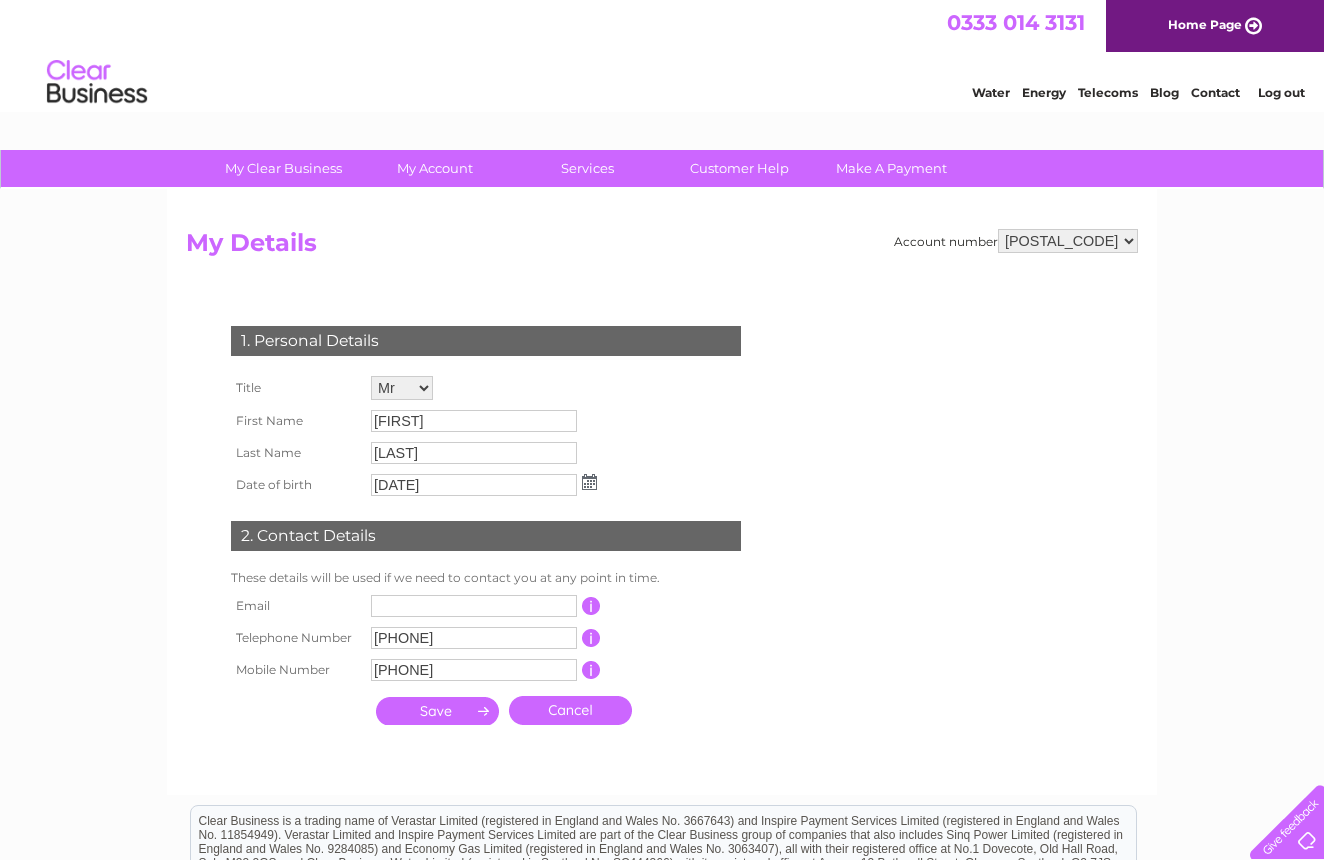 scroll, scrollTop: 0, scrollLeft: 0, axis: both 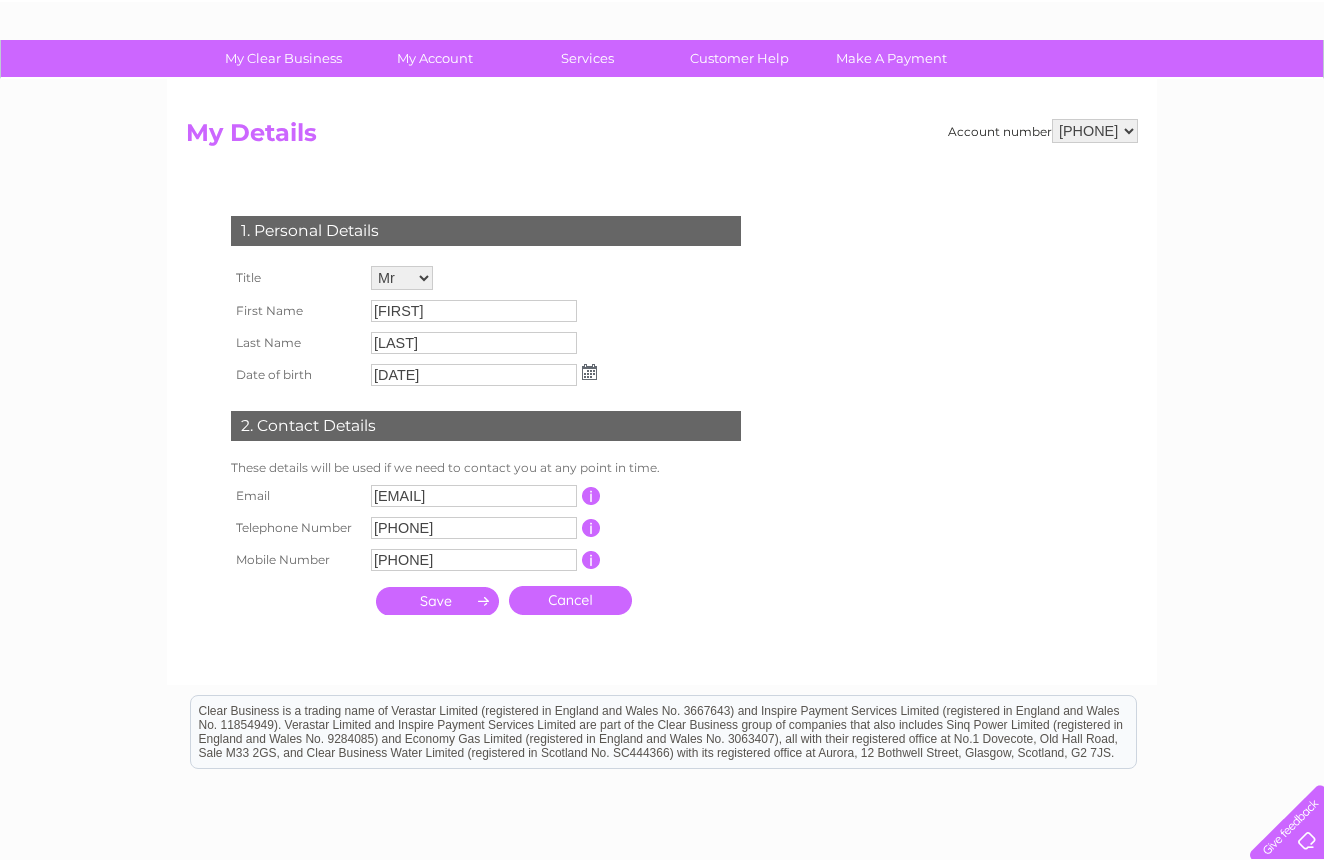 click at bounding box center [437, 601] 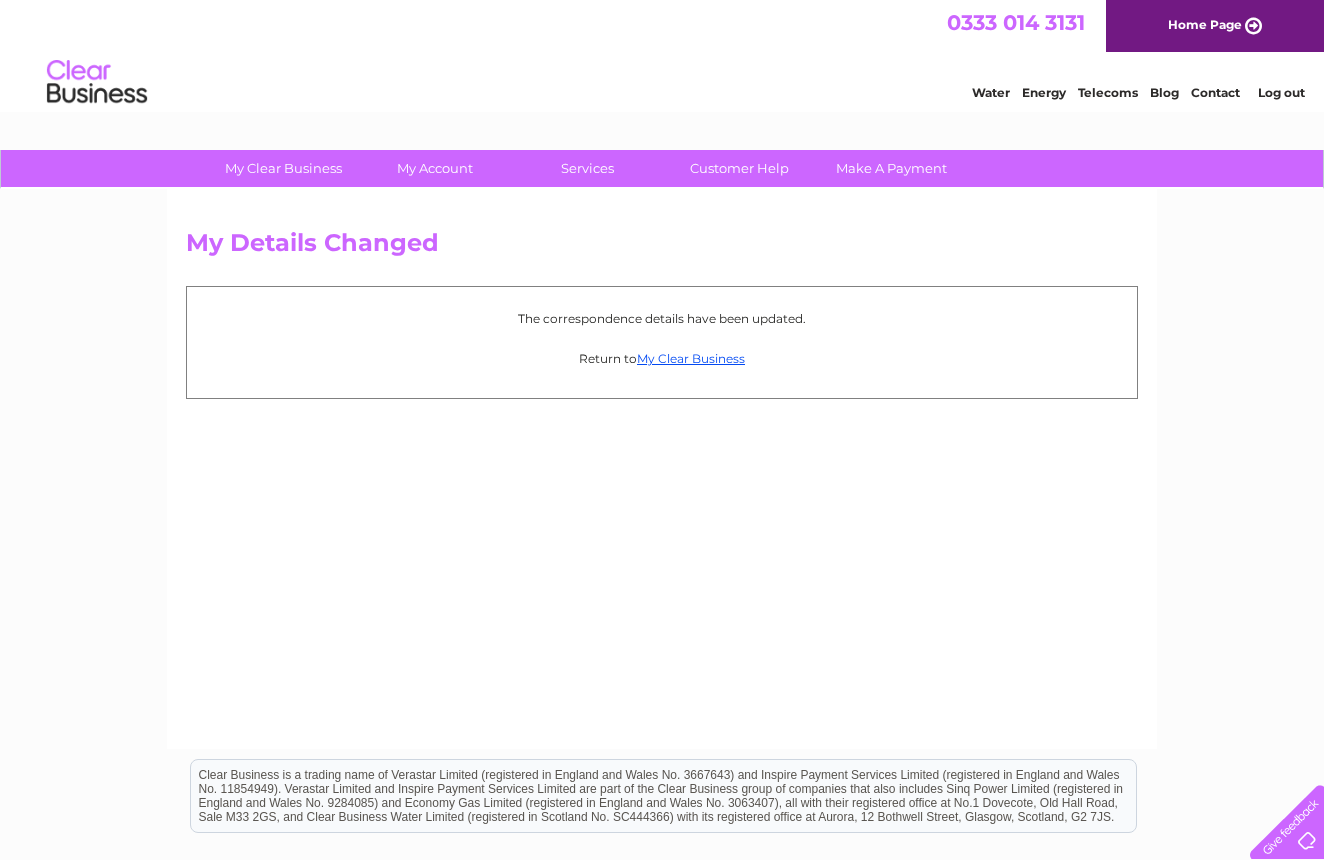 scroll, scrollTop: 0, scrollLeft: 0, axis: both 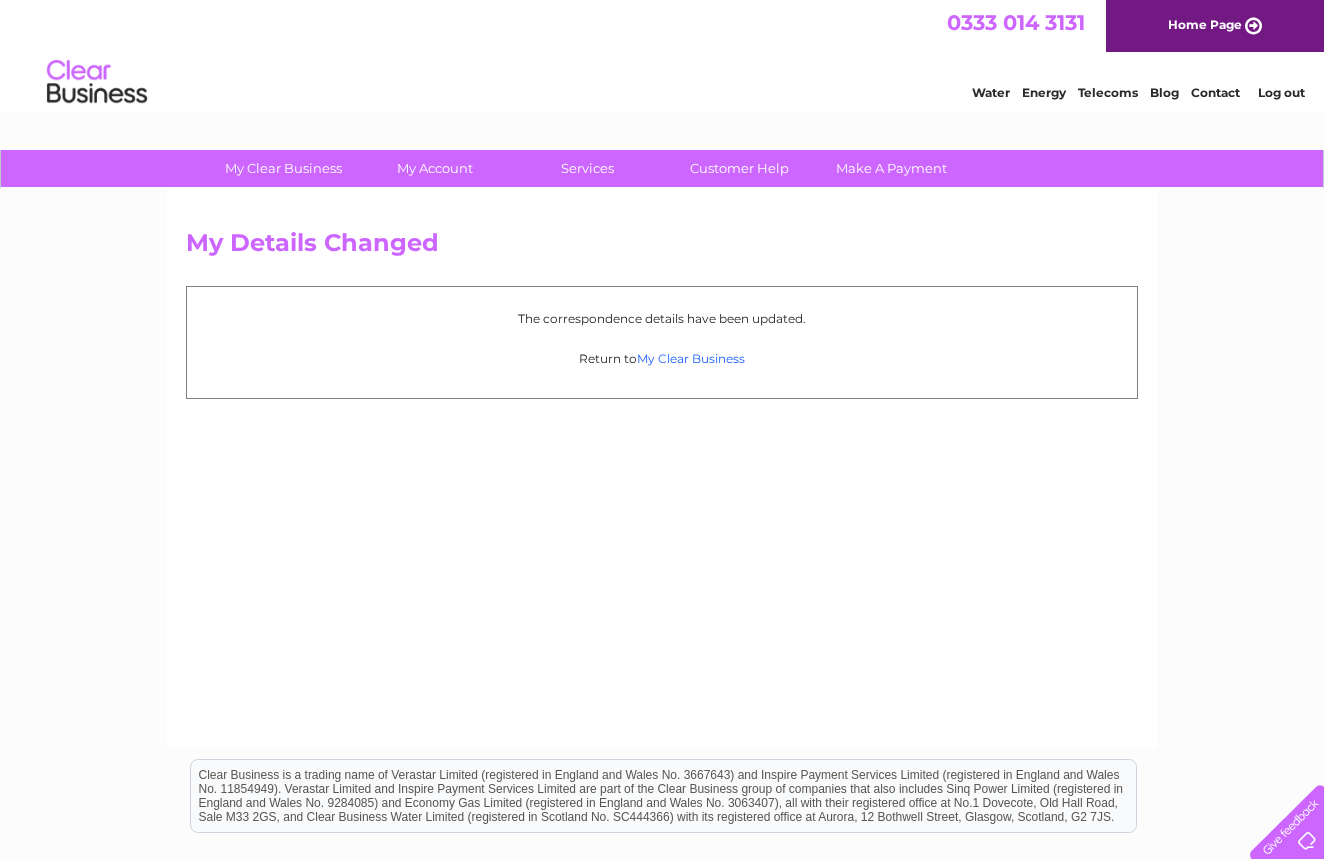 click on "My Clear Business" at bounding box center (691, 358) 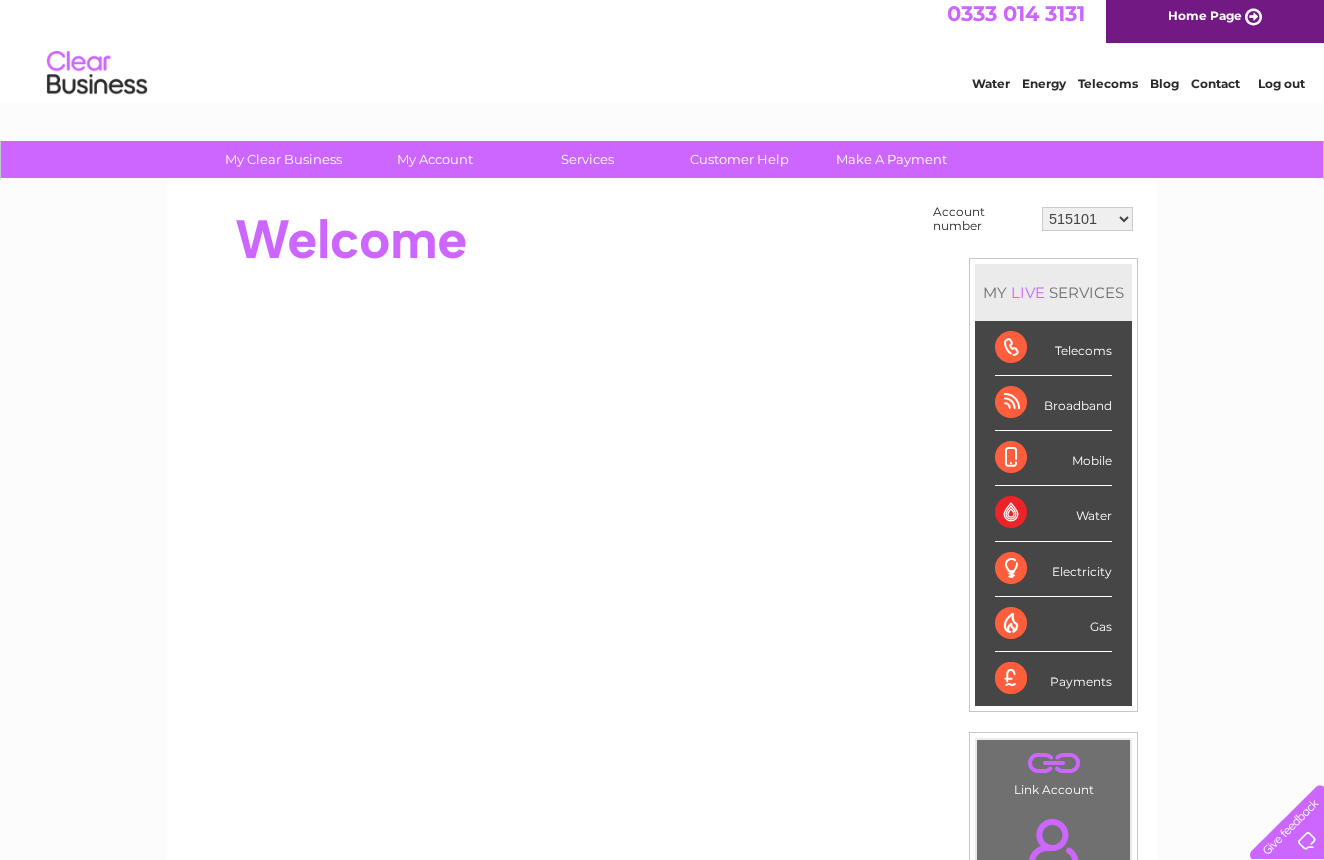 scroll, scrollTop: 6, scrollLeft: 0, axis: vertical 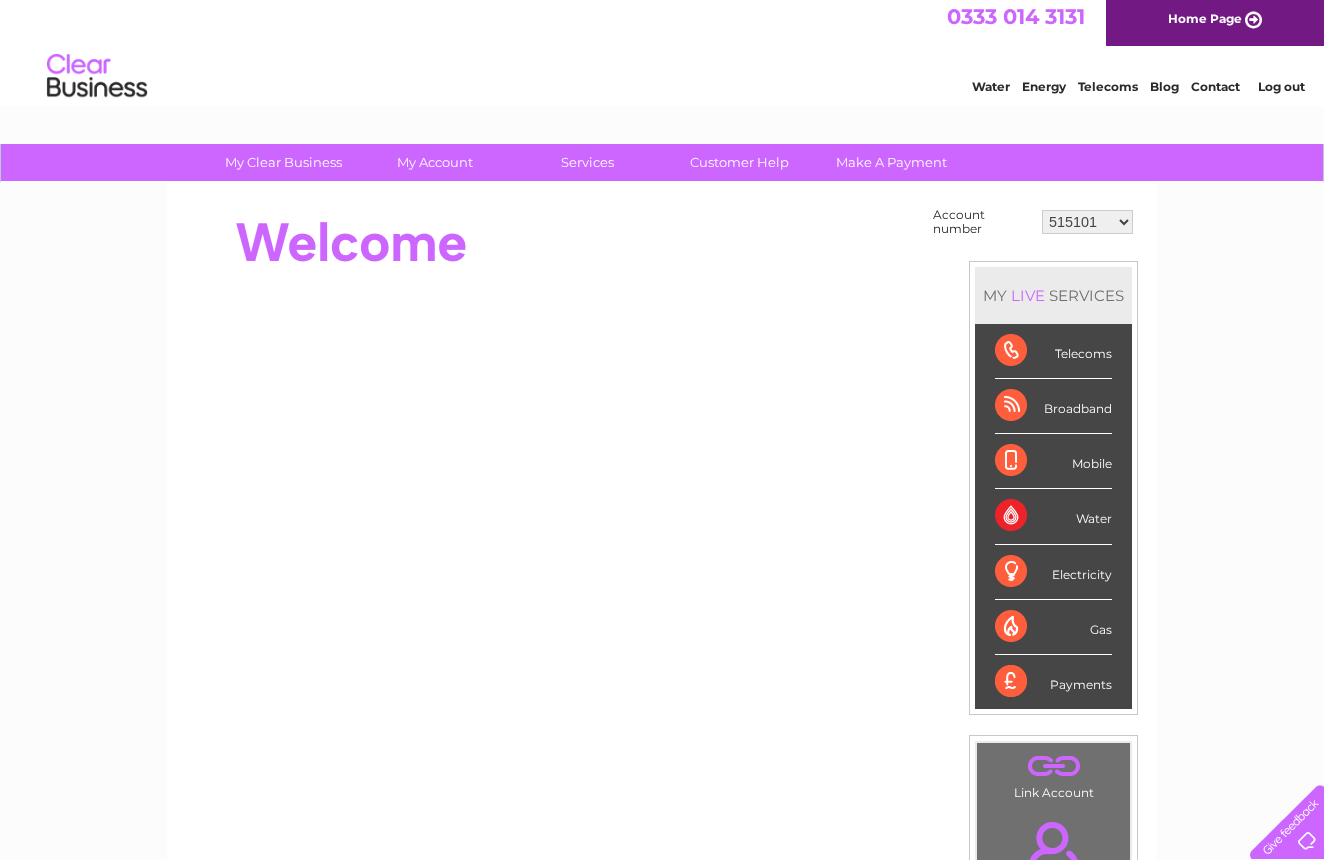 click on "Telecoms" at bounding box center [1053, 351] 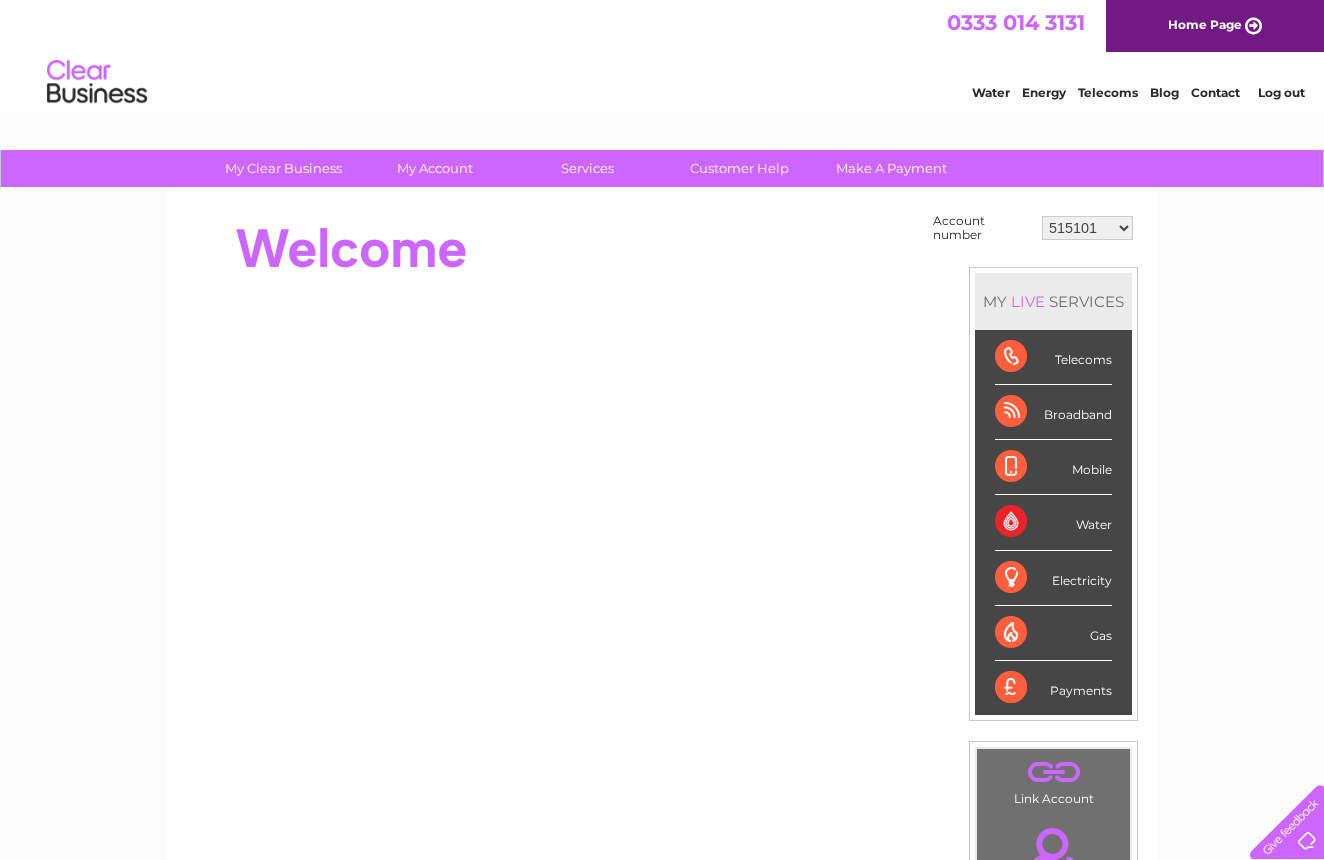 scroll, scrollTop: 0, scrollLeft: 0, axis: both 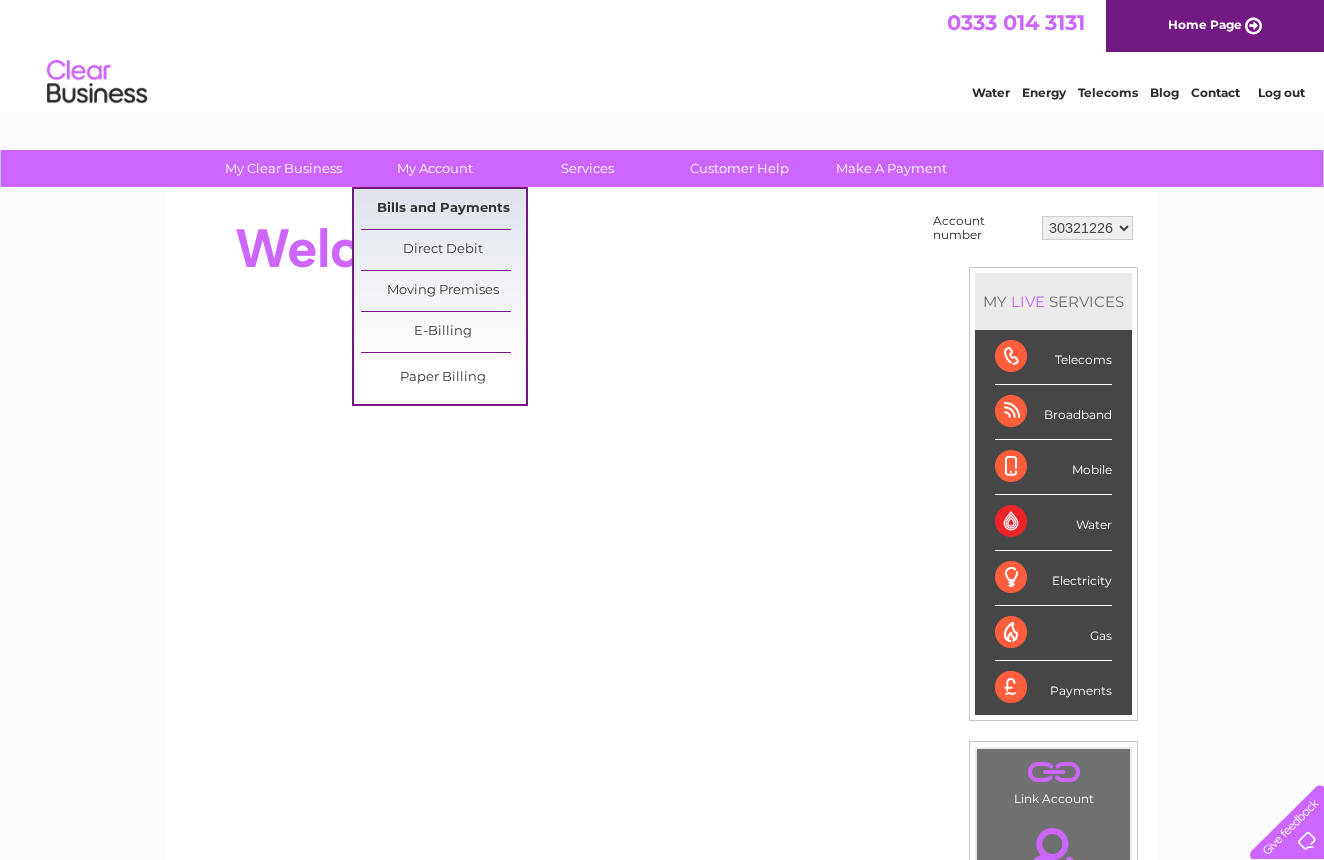 click on "Bills and Payments" at bounding box center [443, 209] 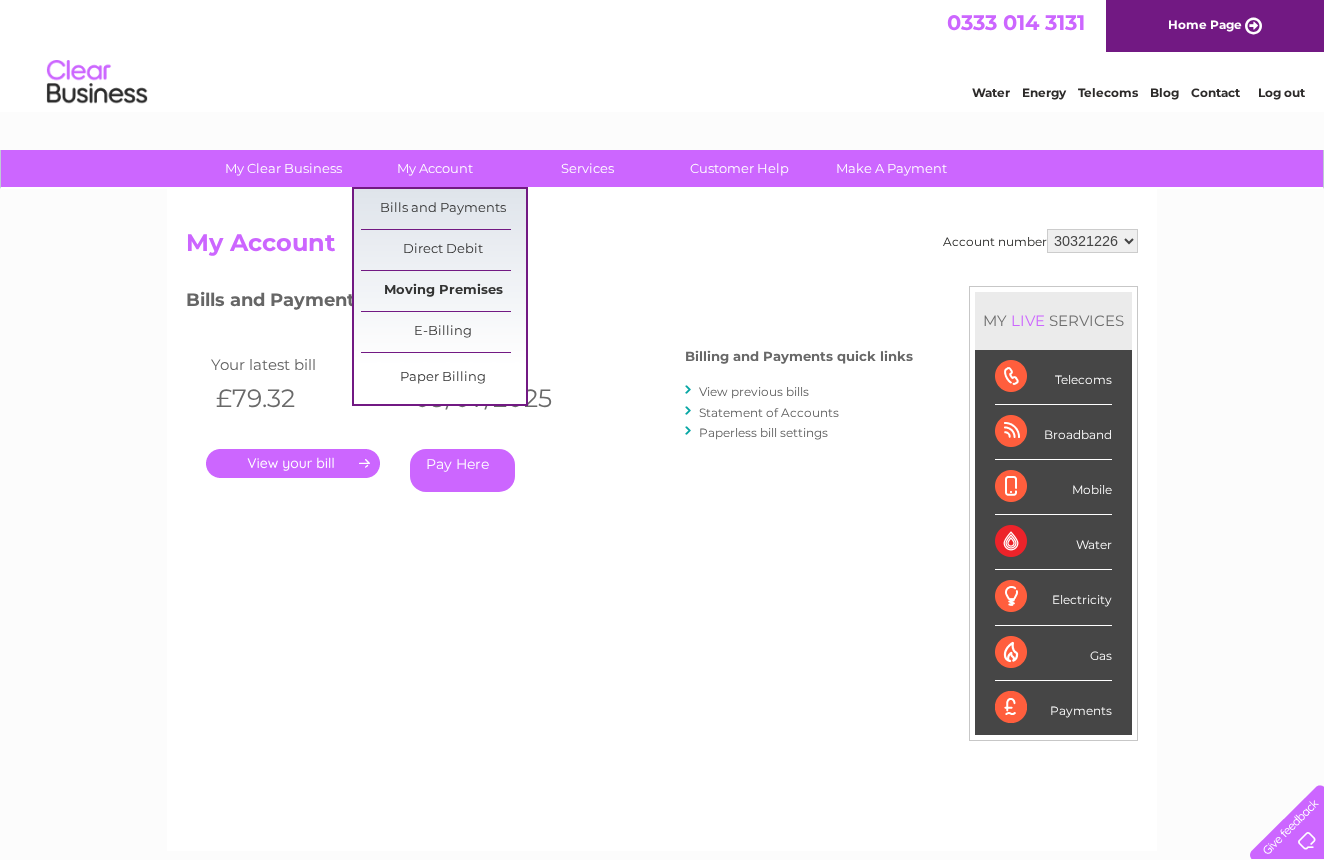 scroll, scrollTop: 0, scrollLeft: 0, axis: both 